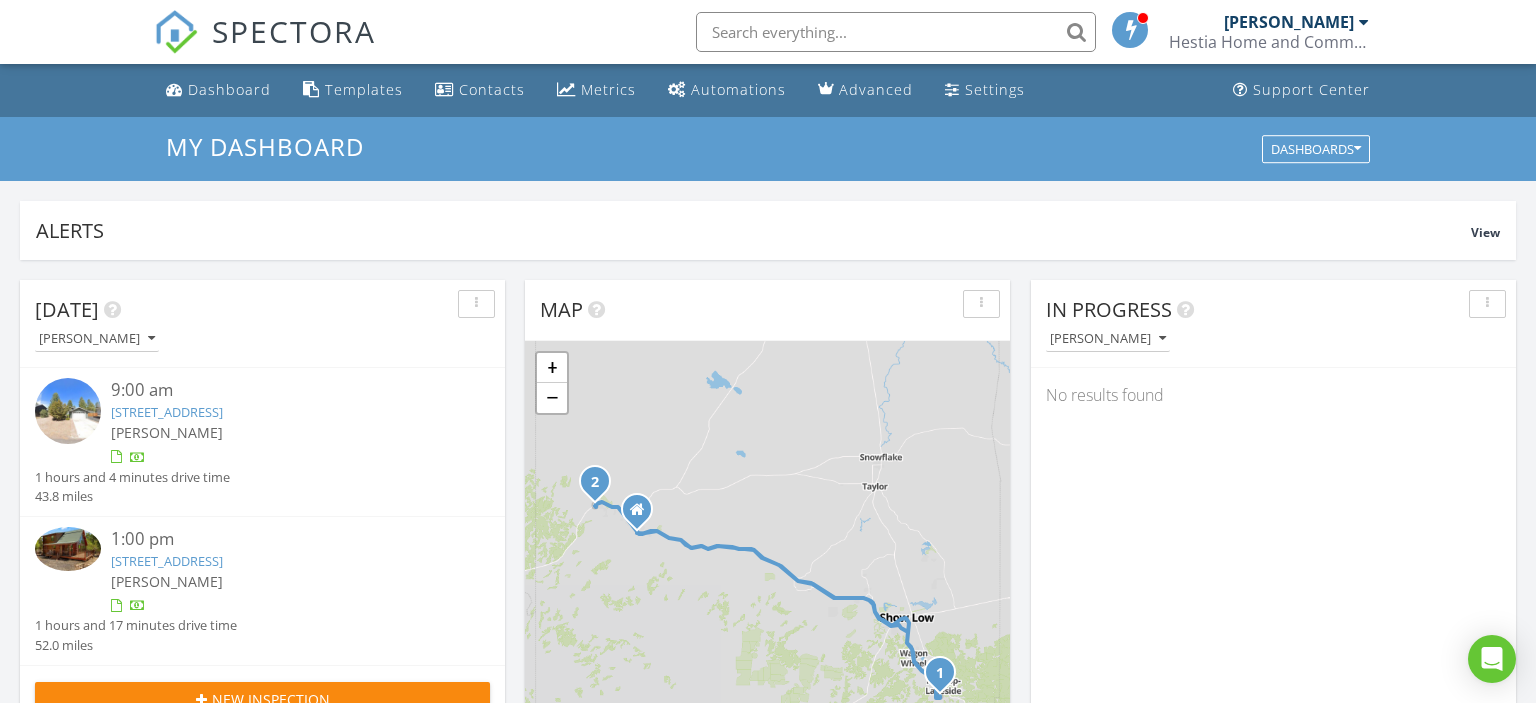 click on "1024 W Zuni Ln , Lakeside, AZ 85929" at bounding box center (167, 412) 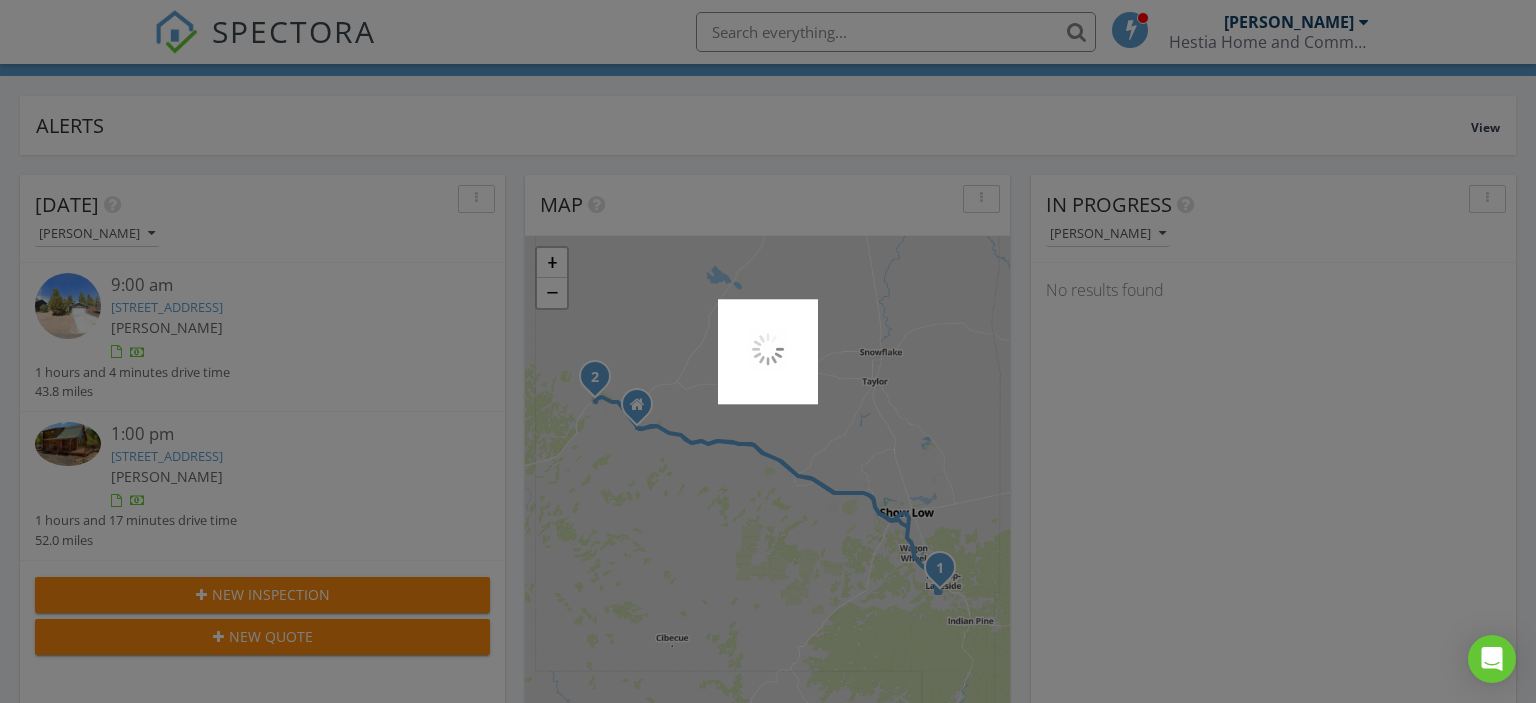 scroll, scrollTop: 106, scrollLeft: 0, axis: vertical 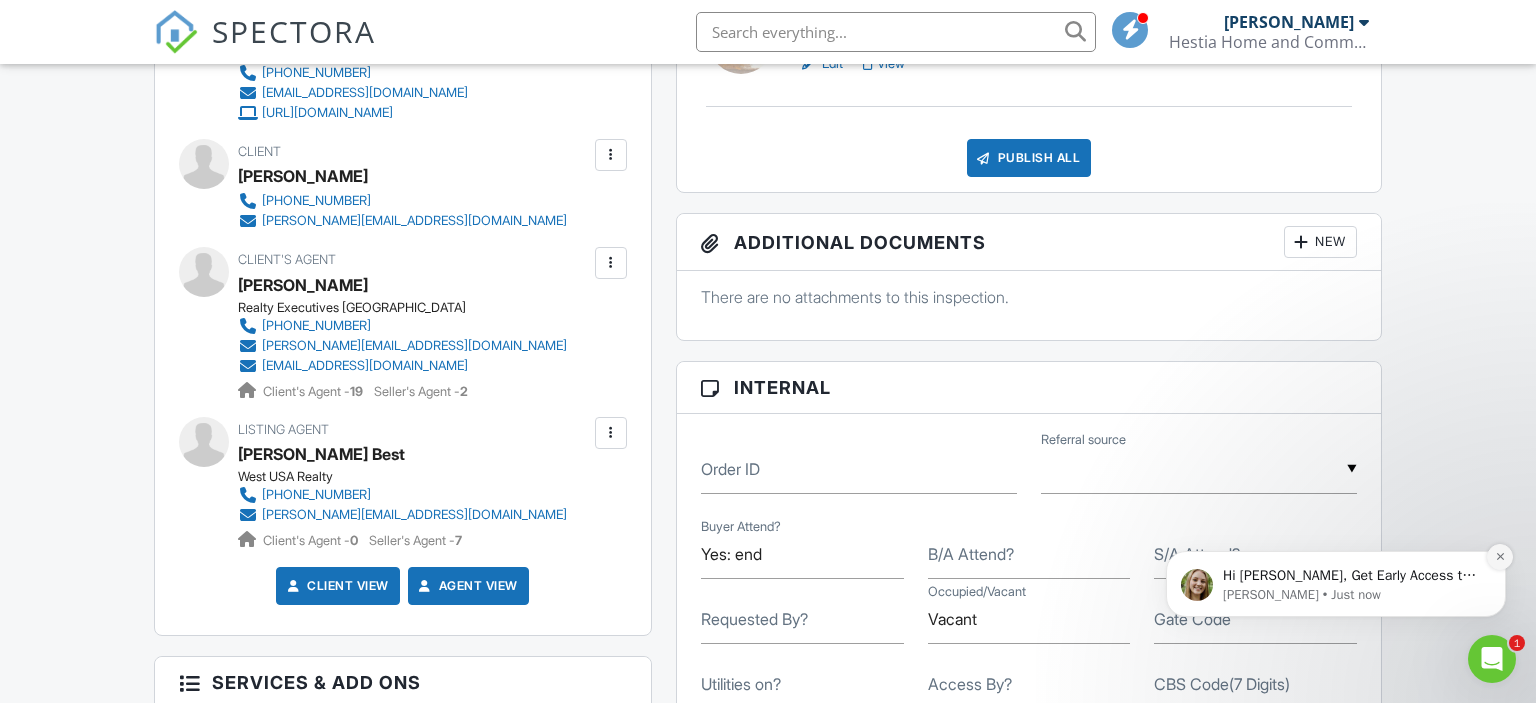 click 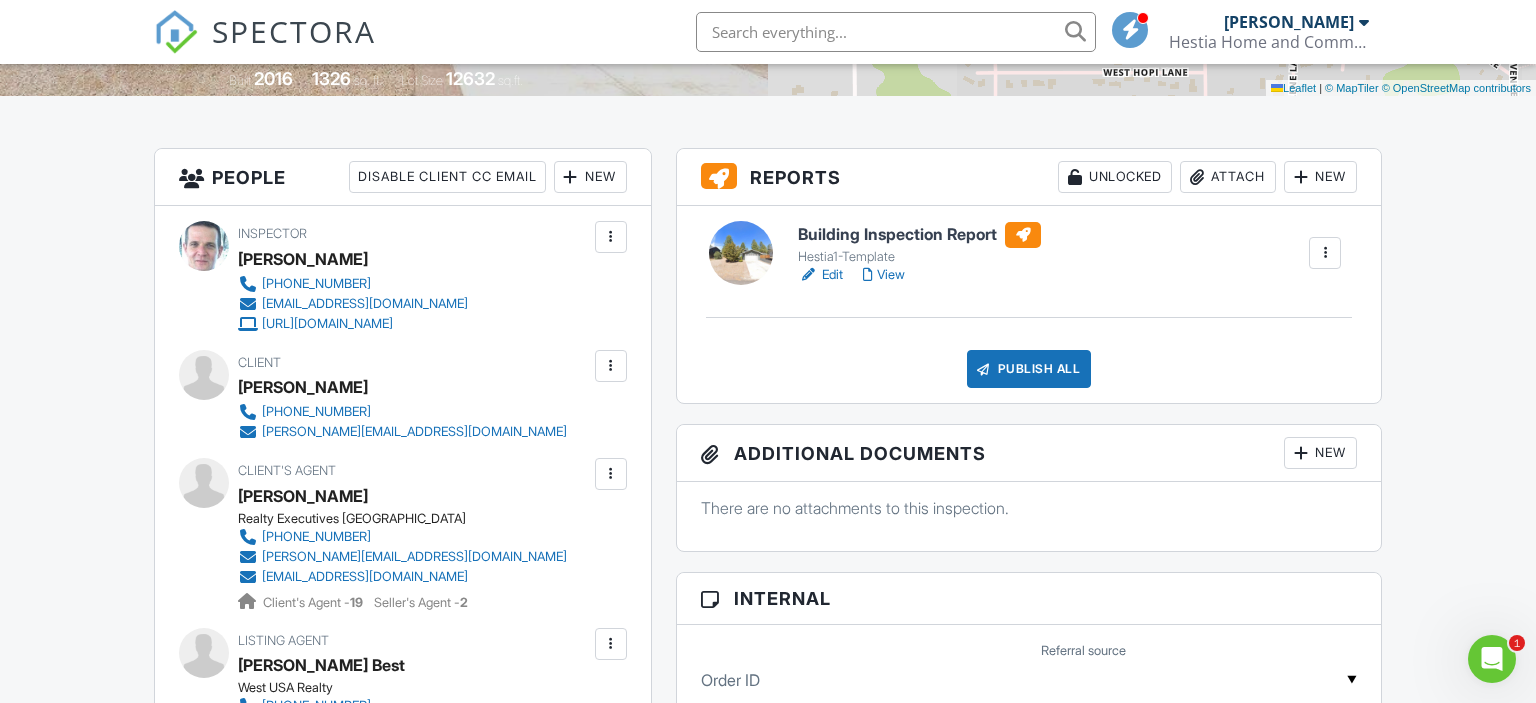 scroll, scrollTop: 0, scrollLeft: 0, axis: both 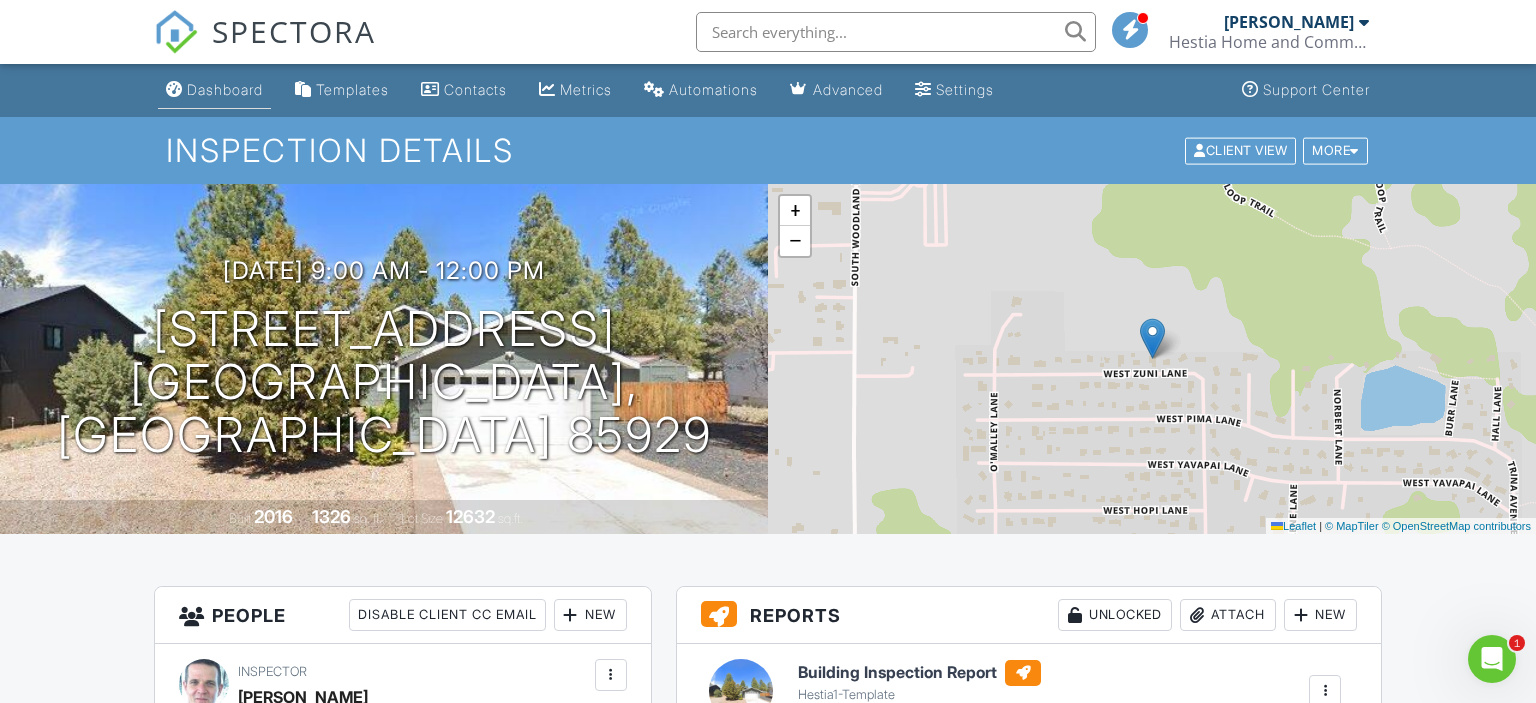 click on "Dashboard" at bounding box center (225, 89) 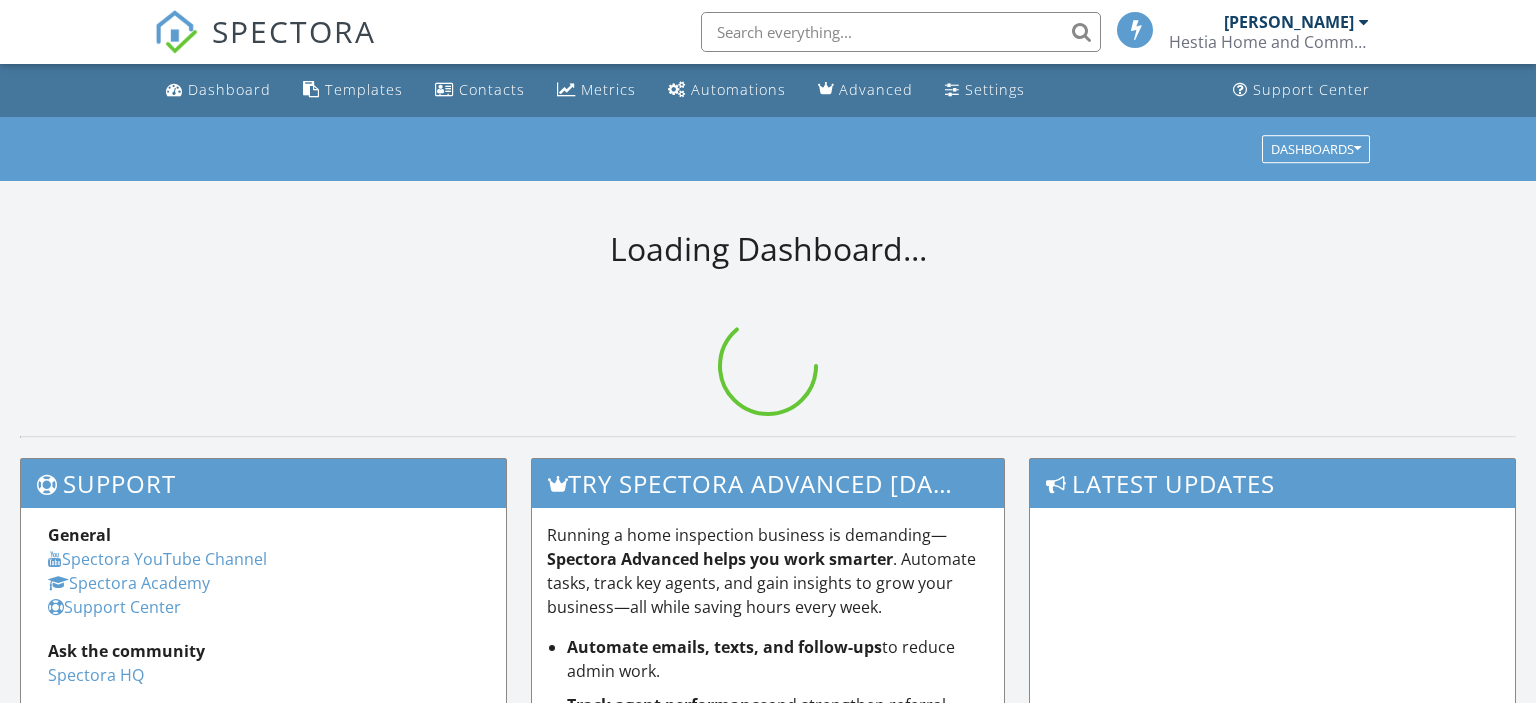 scroll, scrollTop: 0, scrollLeft: 0, axis: both 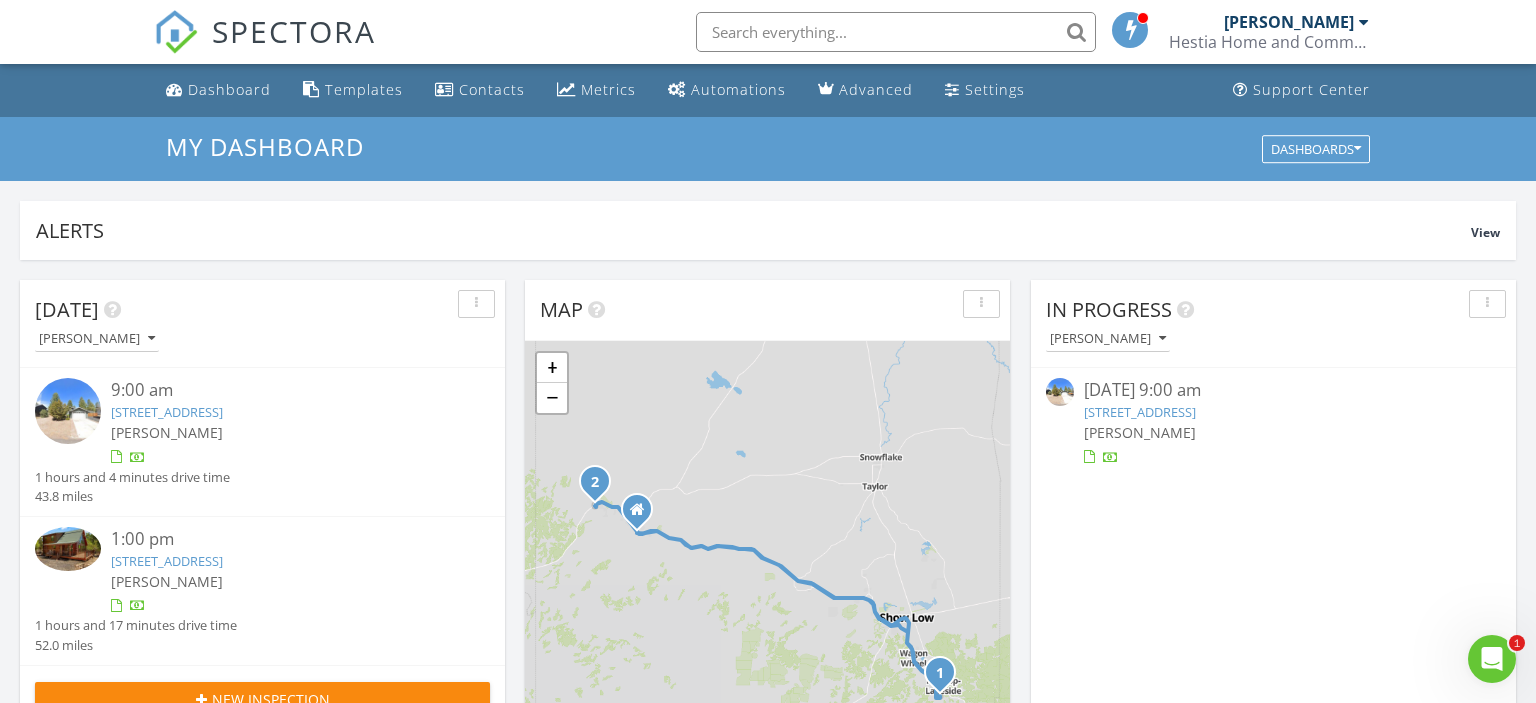 click on "[STREET_ADDRESS]" at bounding box center (167, 561) 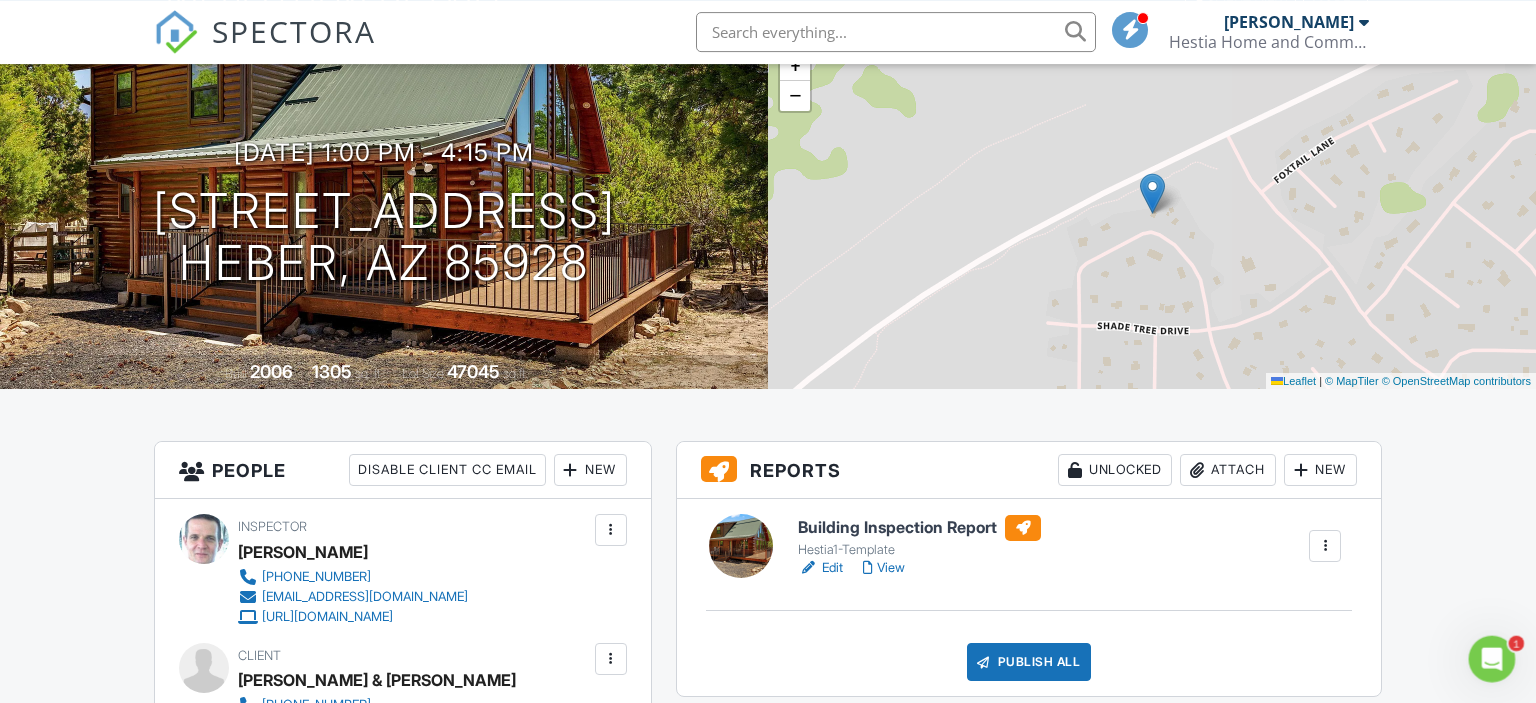 scroll, scrollTop: 0, scrollLeft: 0, axis: both 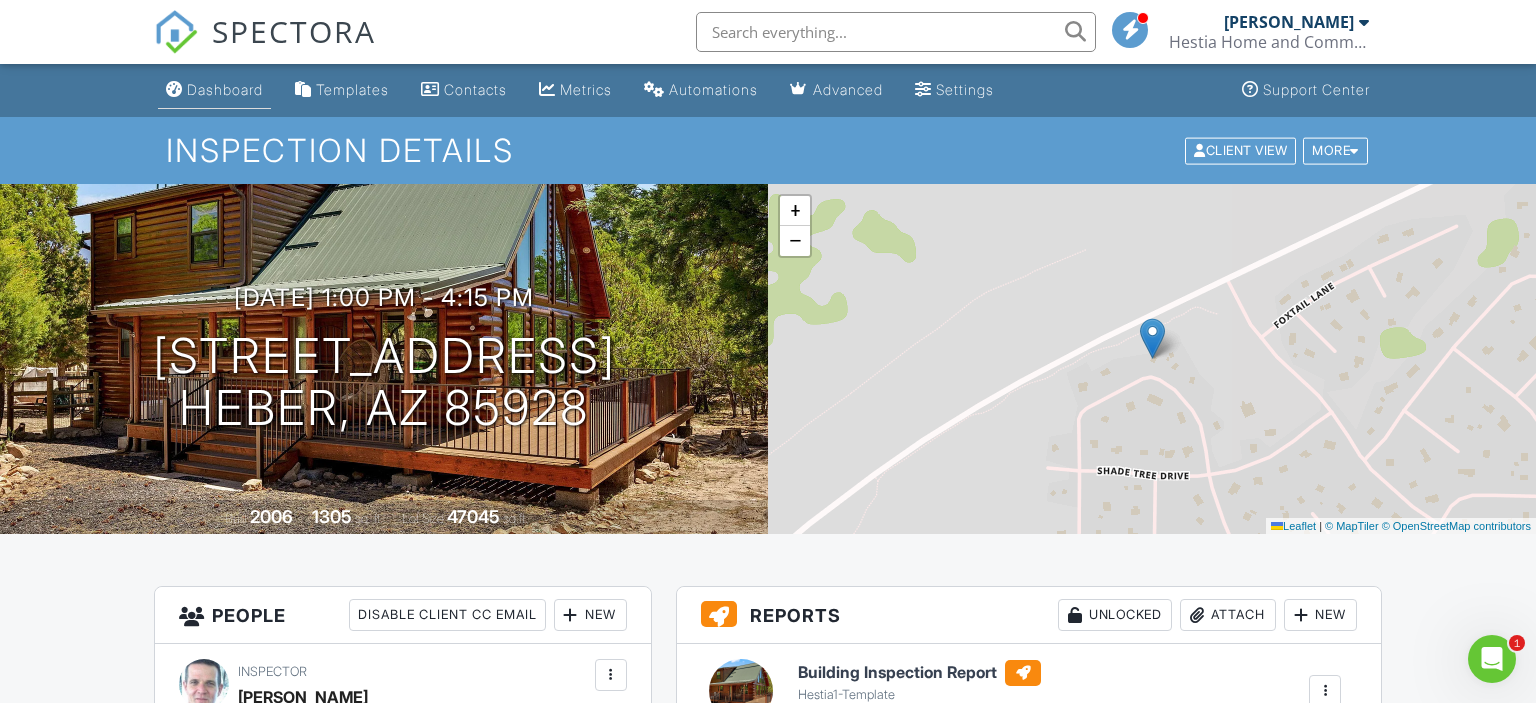 click on "Dashboard" at bounding box center (225, 89) 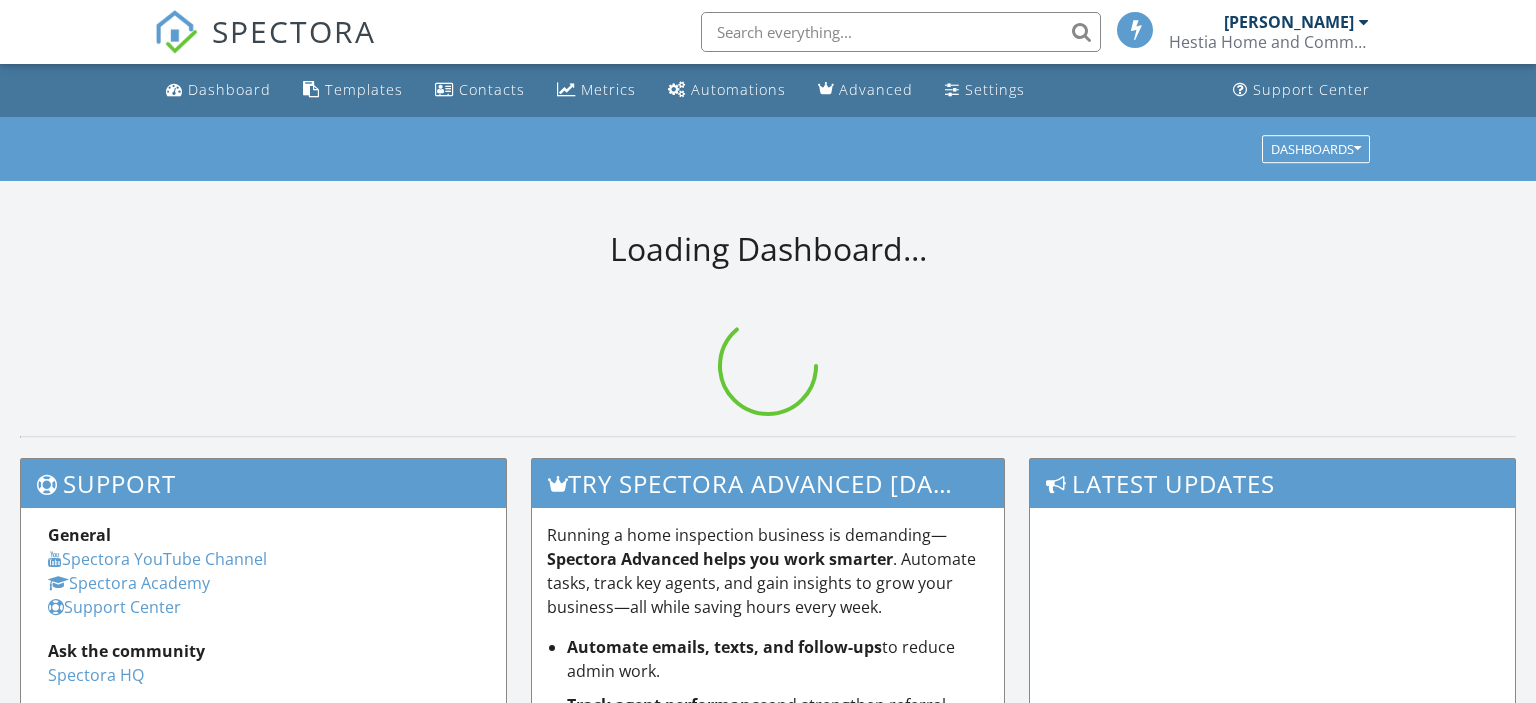 scroll, scrollTop: 0, scrollLeft: 0, axis: both 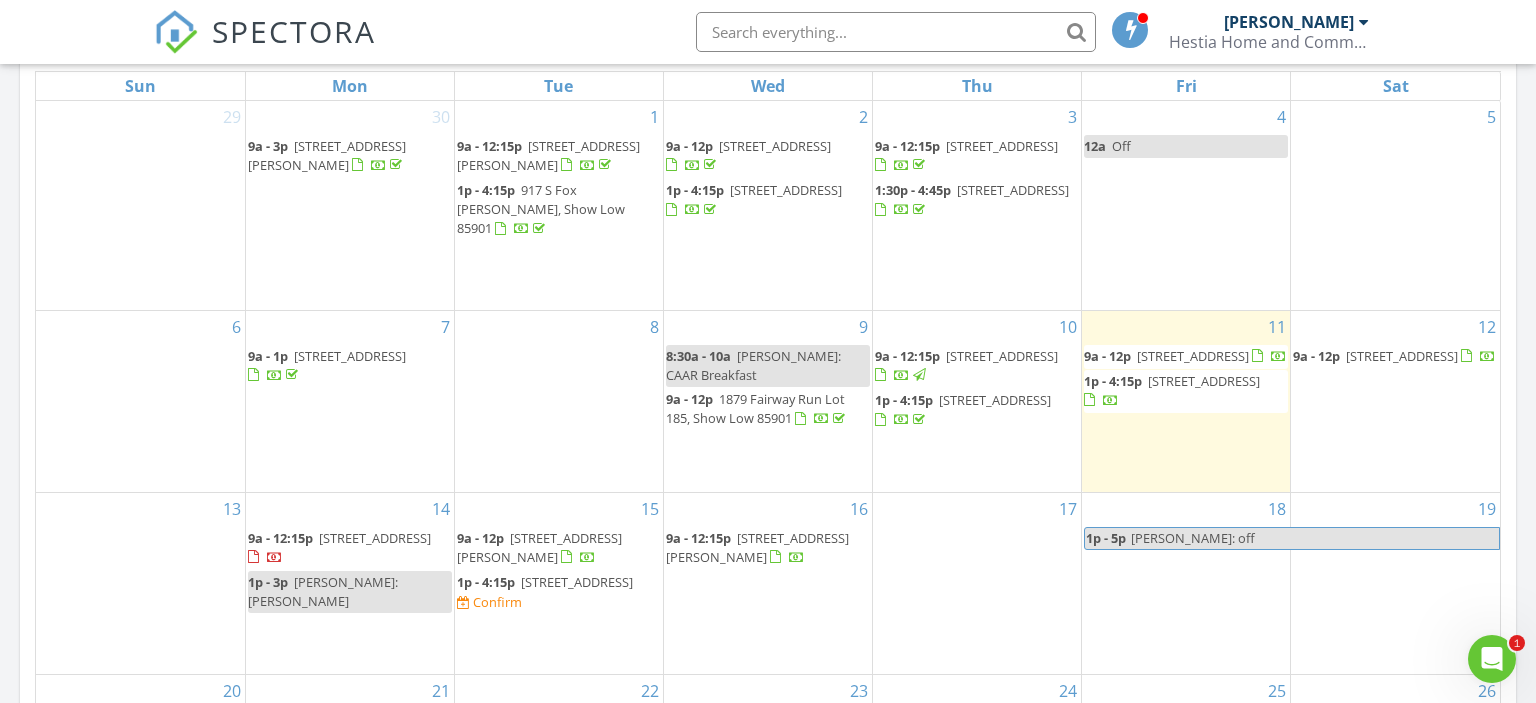 click 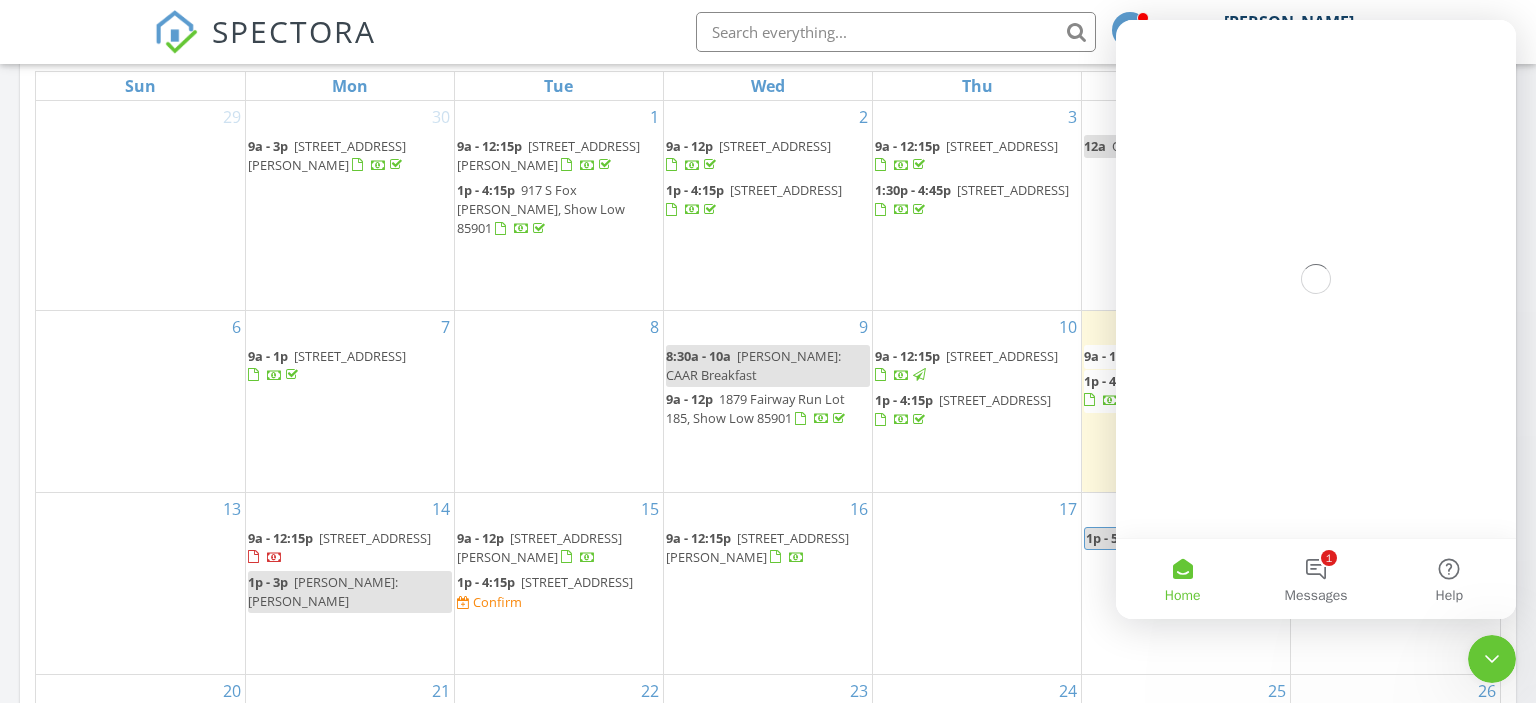scroll, scrollTop: 0, scrollLeft: 0, axis: both 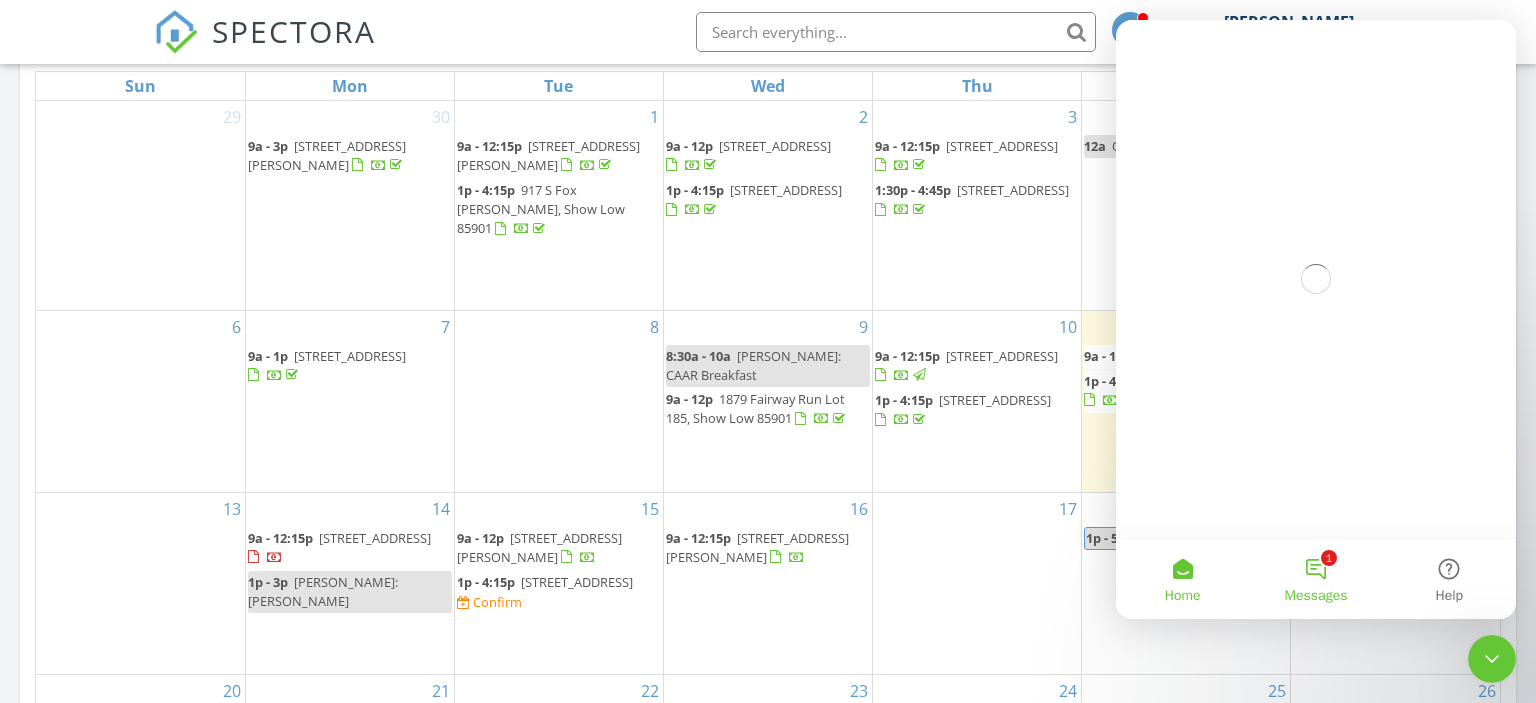 click on "1 Messages" at bounding box center [1315, 579] 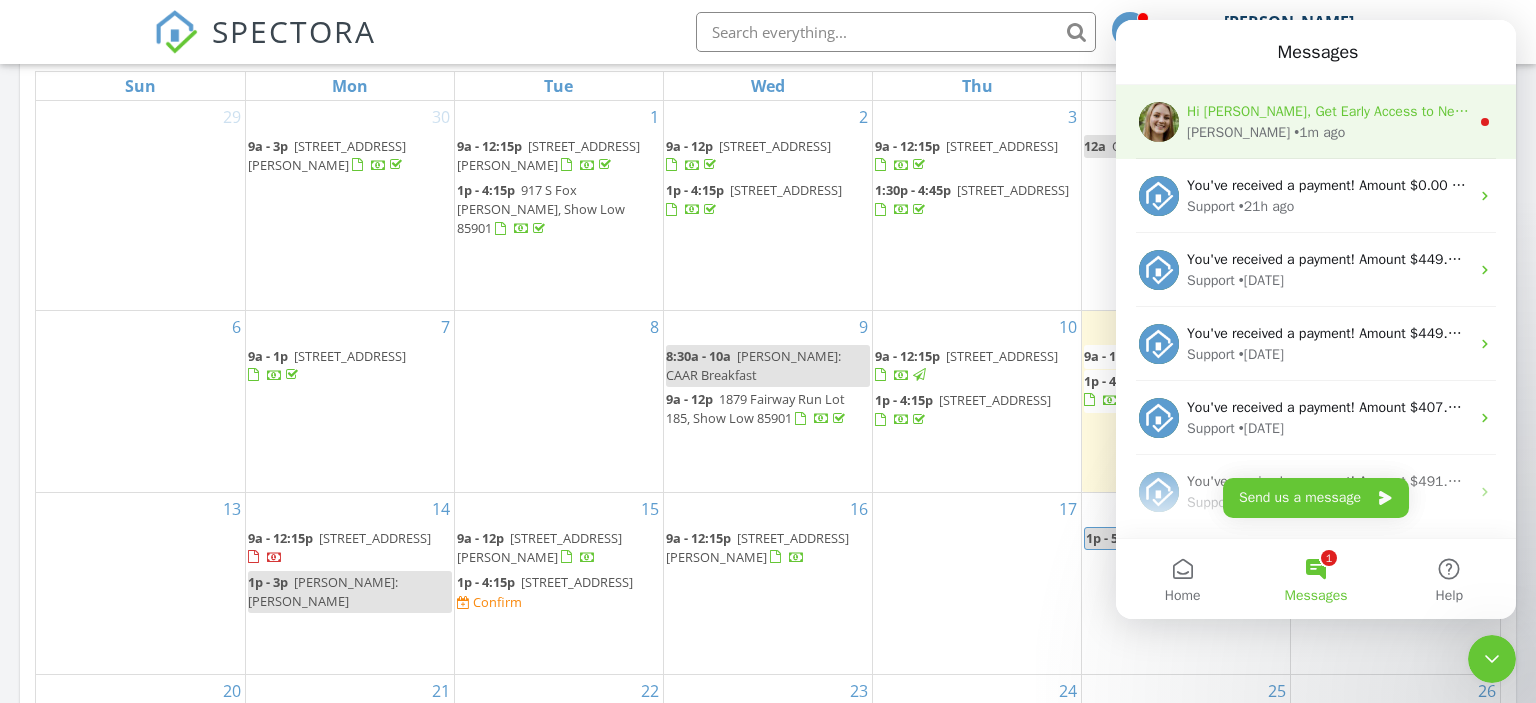 click on "•  1m ago" at bounding box center (1319, 132) 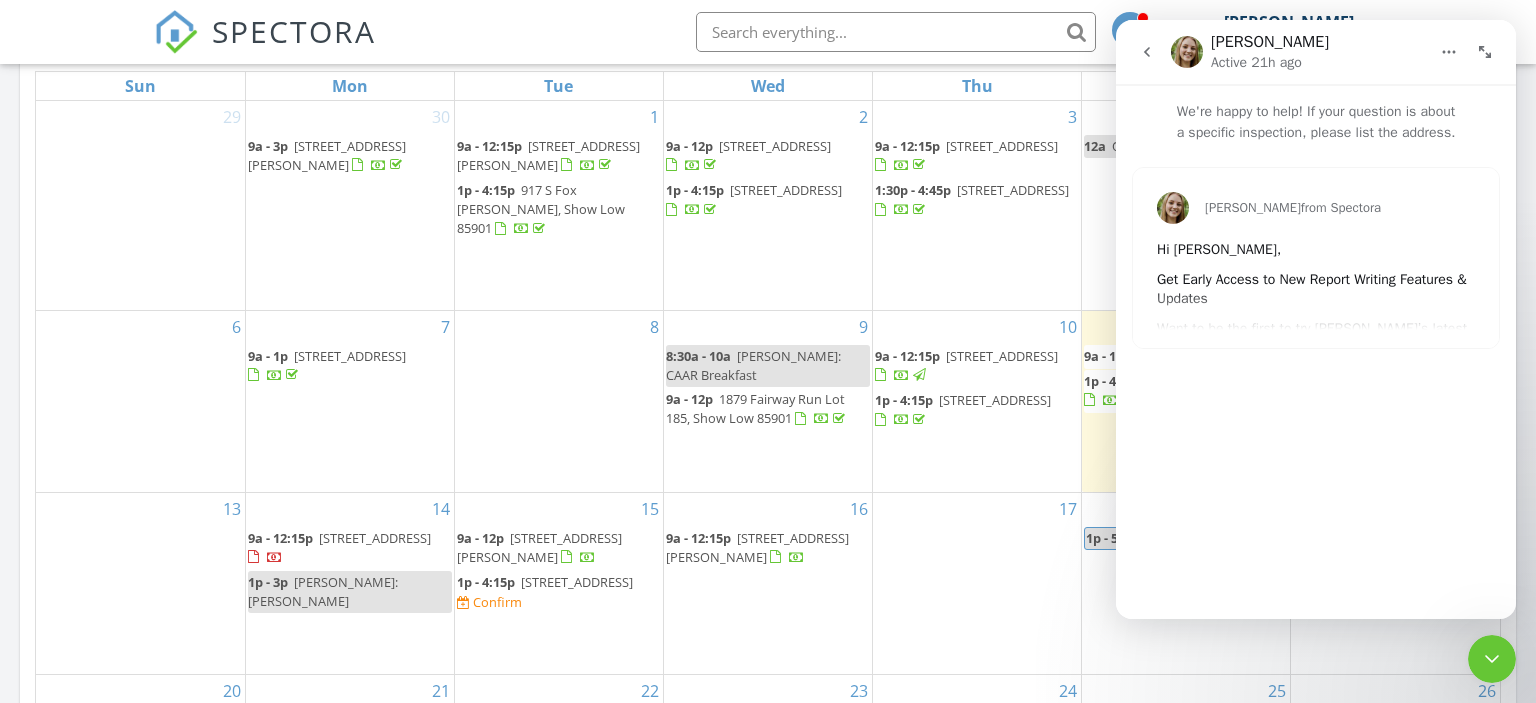 click 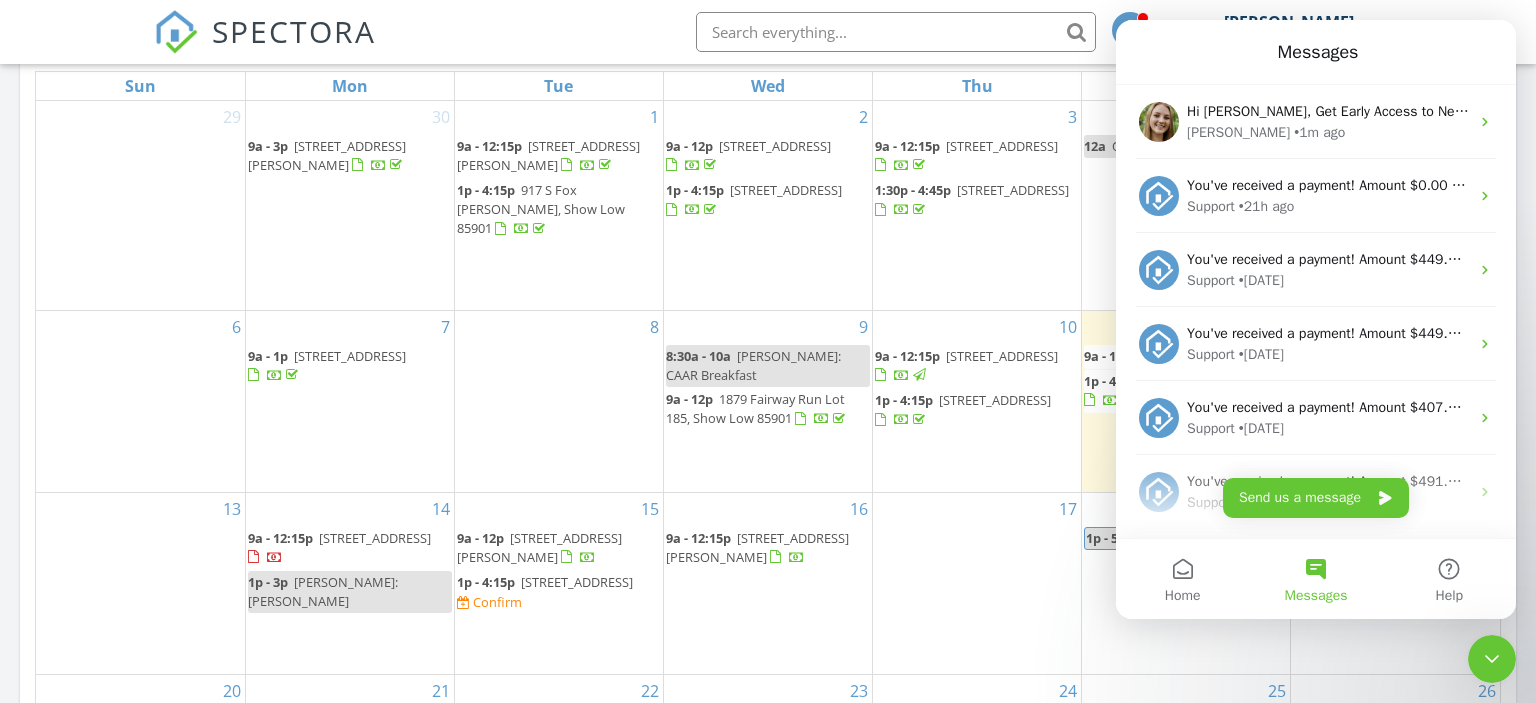 click 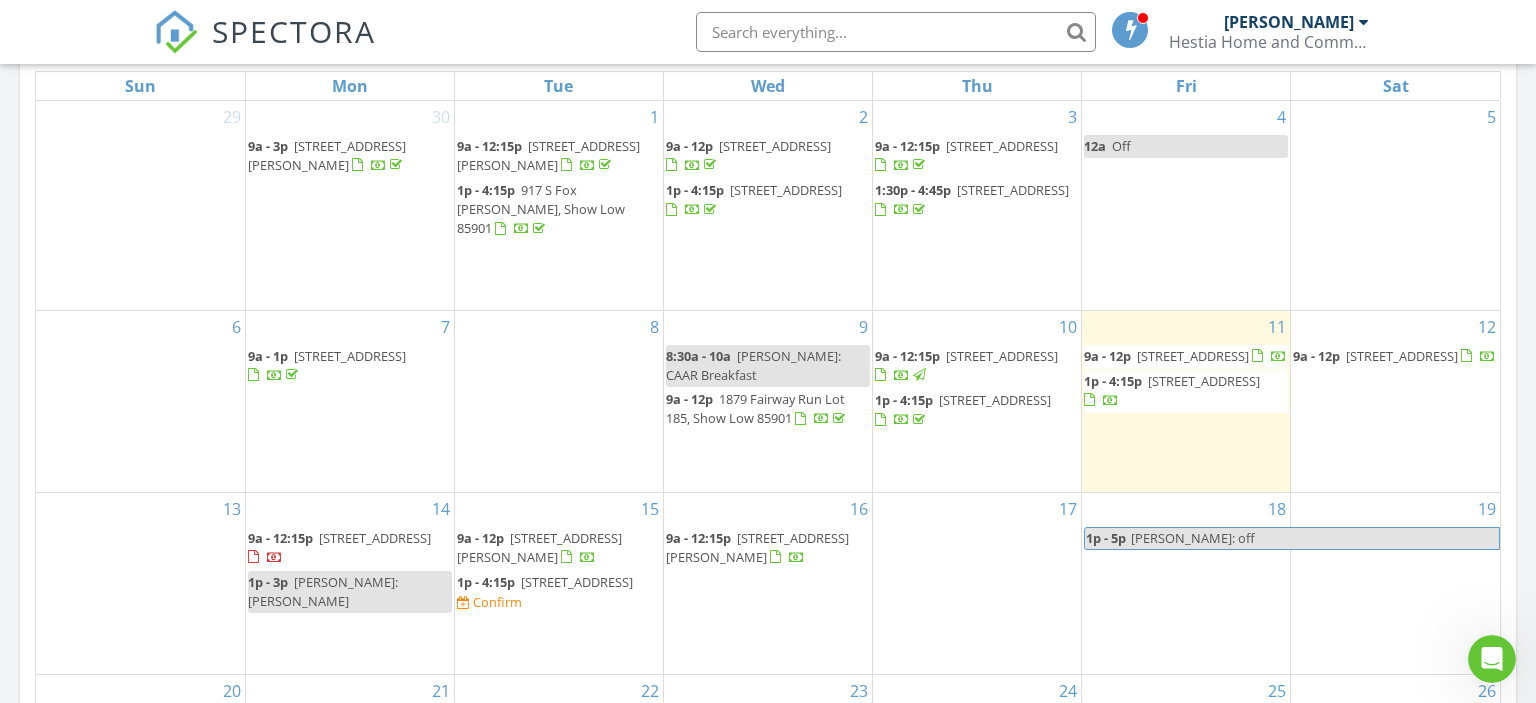 scroll, scrollTop: 0, scrollLeft: 0, axis: both 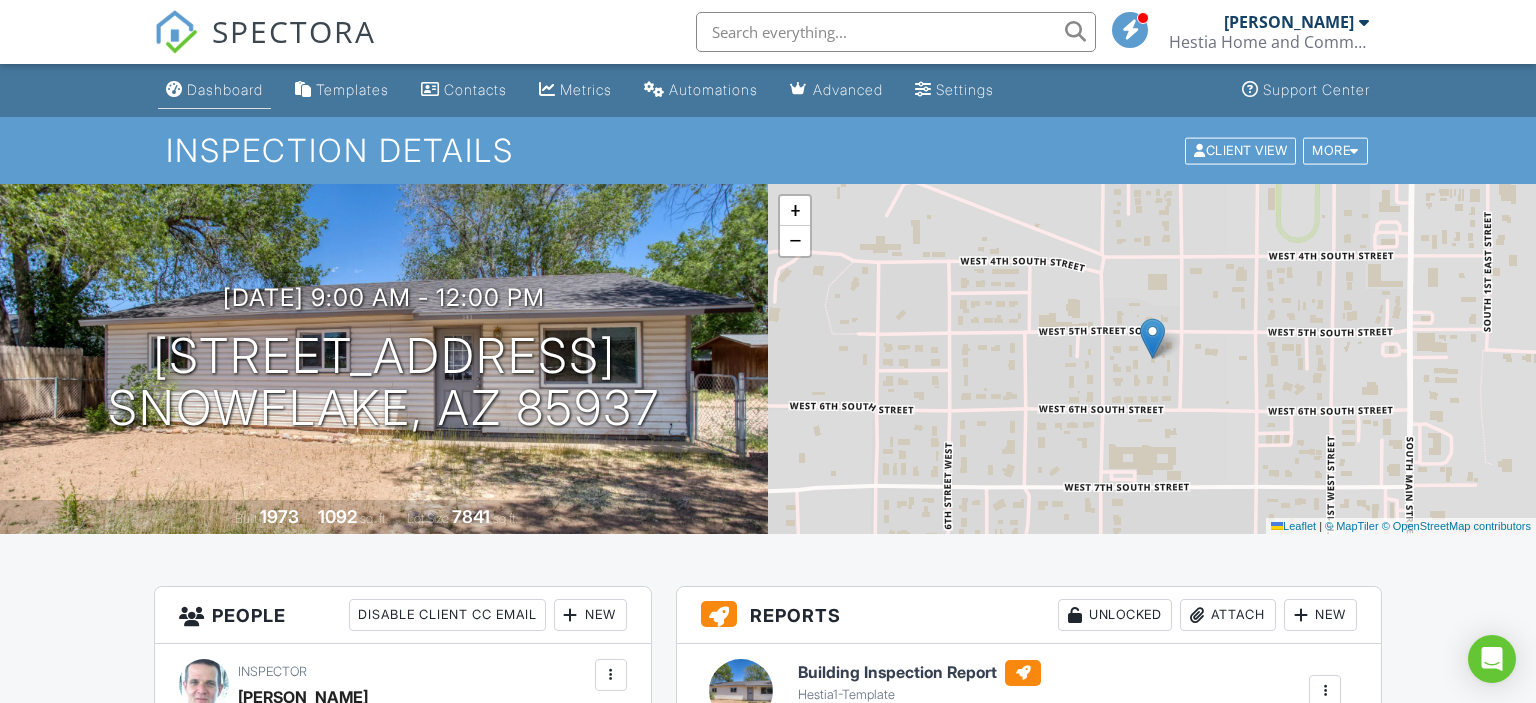 click on "Dashboard" at bounding box center (225, 89) 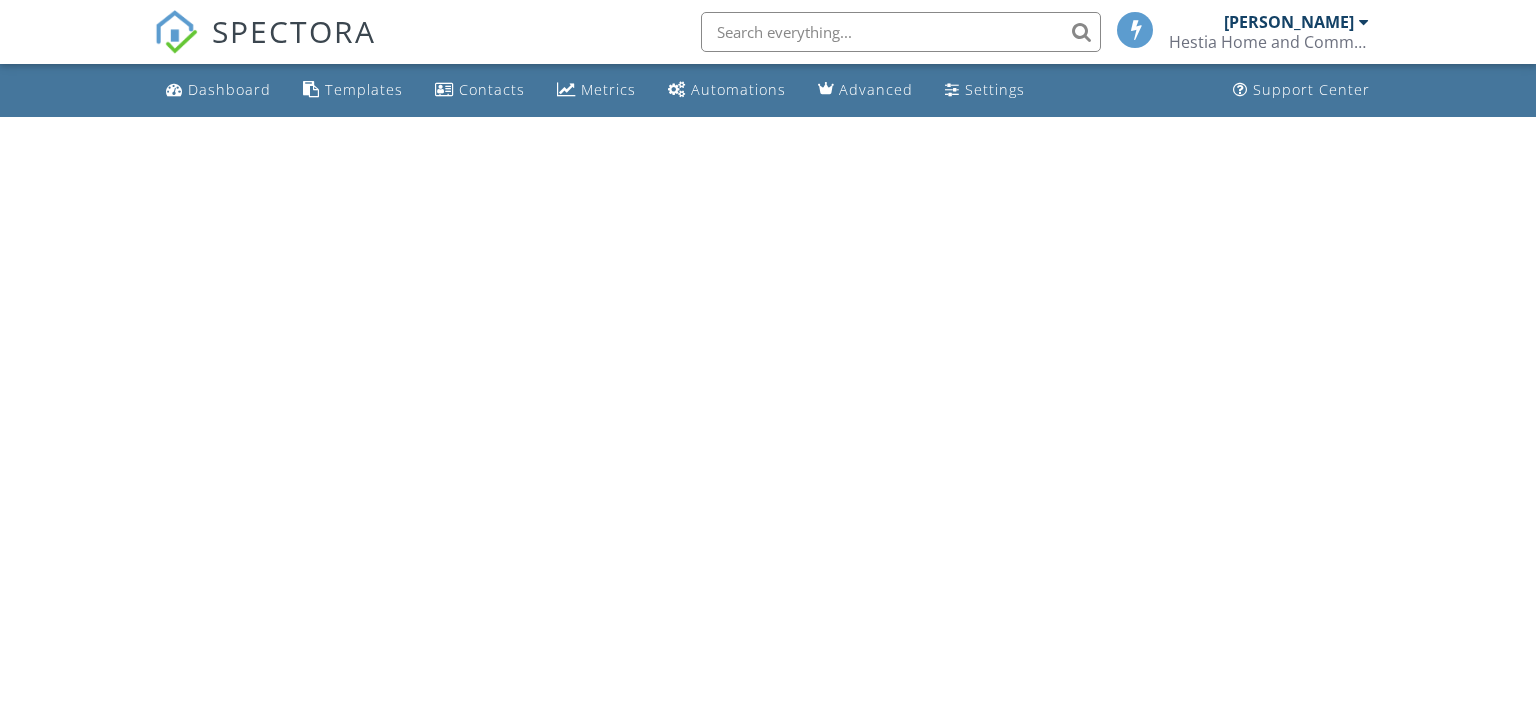 scroll, scrollTop: 0, scrollLeft: 0, axis: both 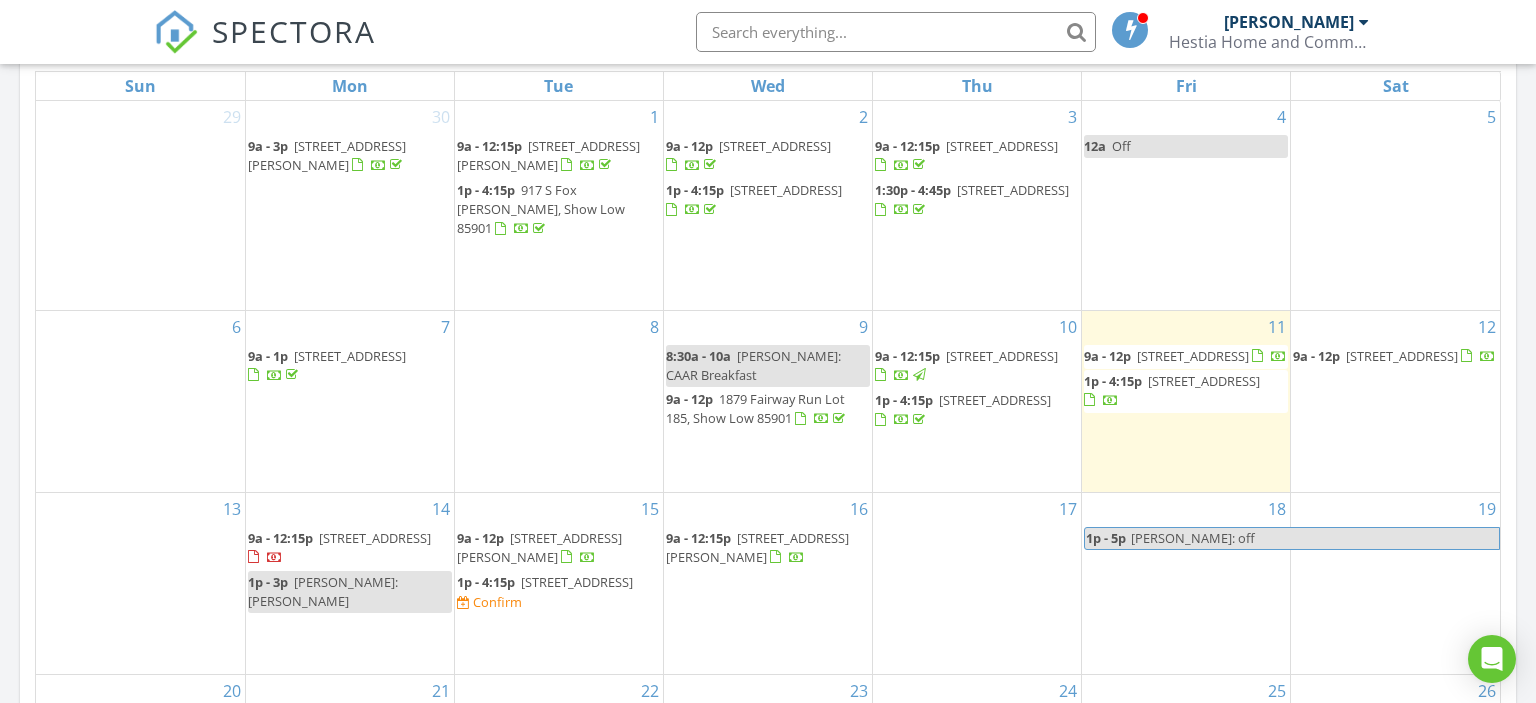 click on "1024 W Zuni Ln , Lakeside 85929" at bounding box center (1193, 356) 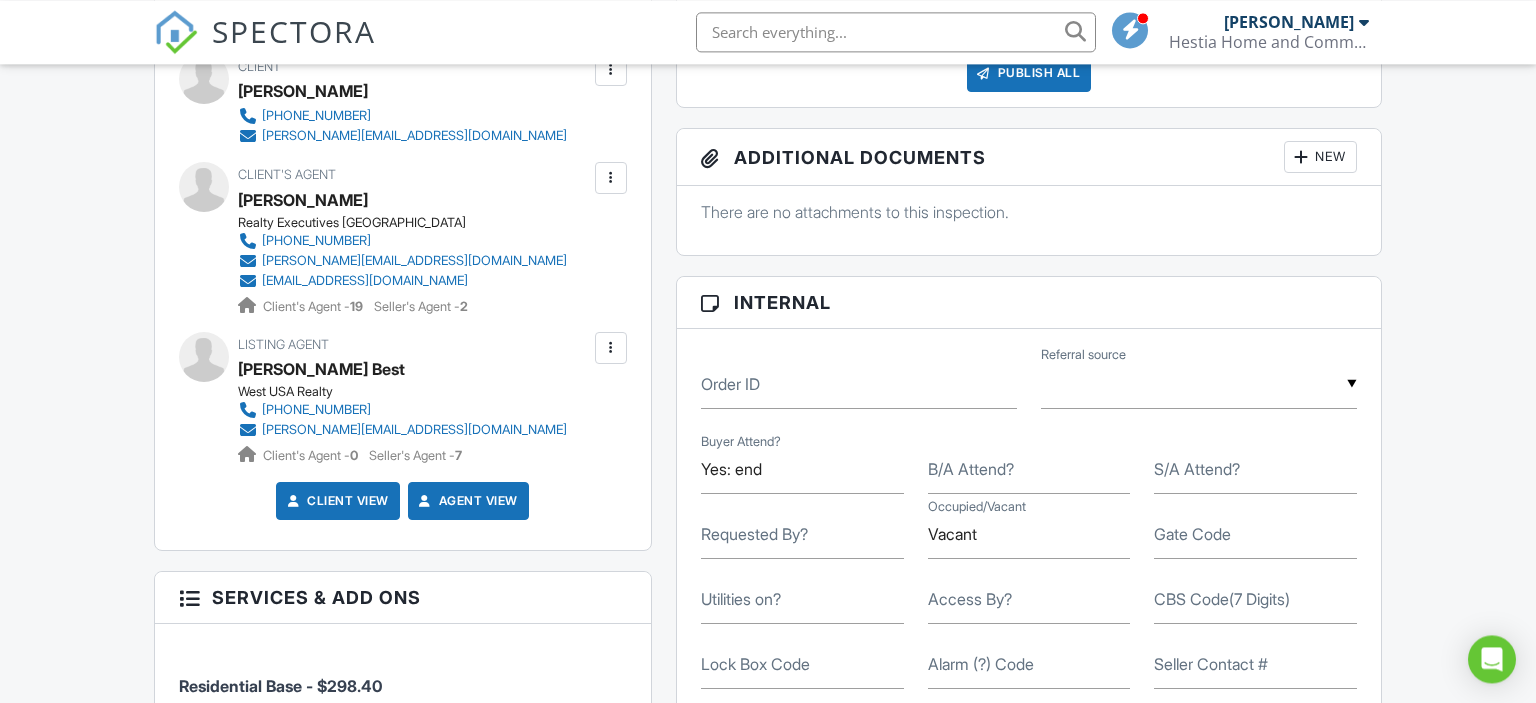 scroll, scrollTop: 739, scrollLeft: 0, axis: vertical 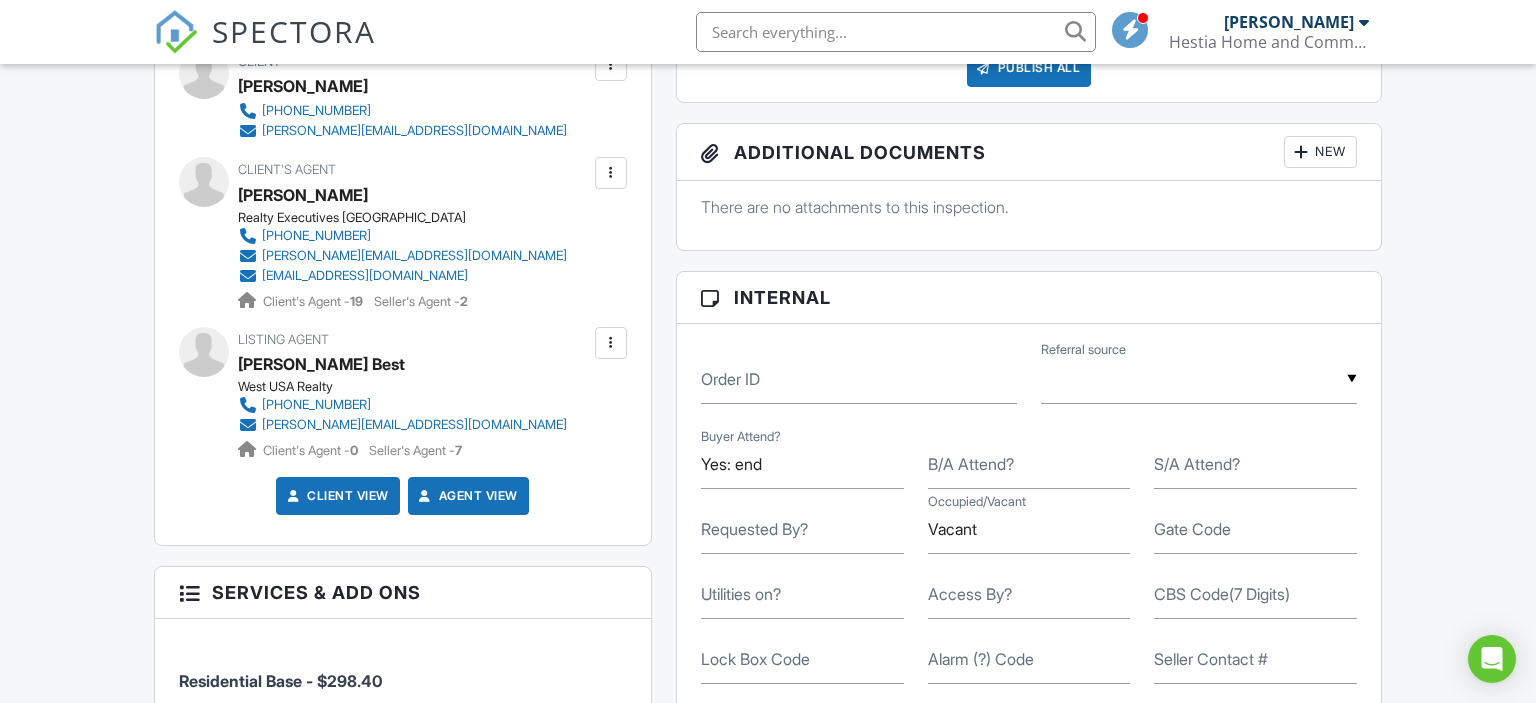 click on "Access By?" at bounding box center (970, 594) 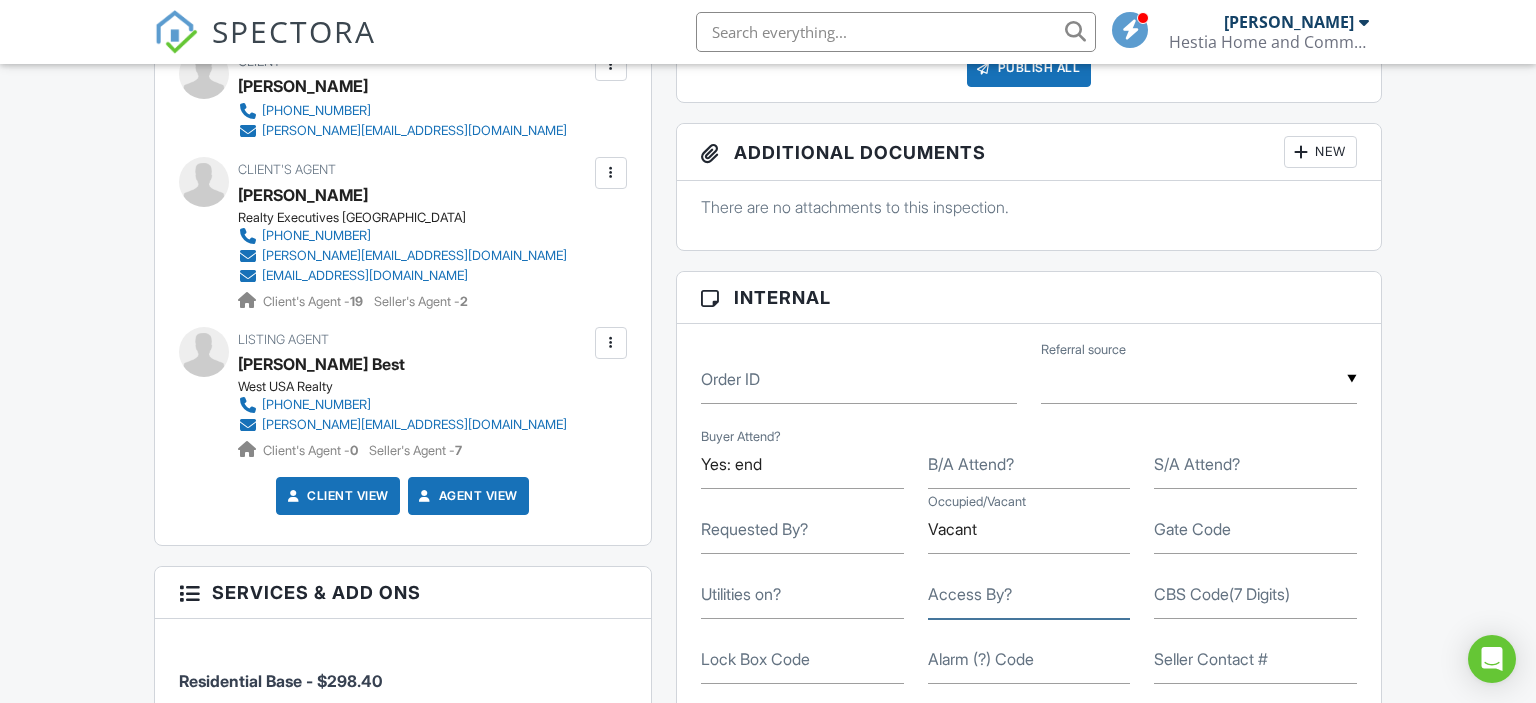 click on "Access By?" at bounding box center [1029, 594] 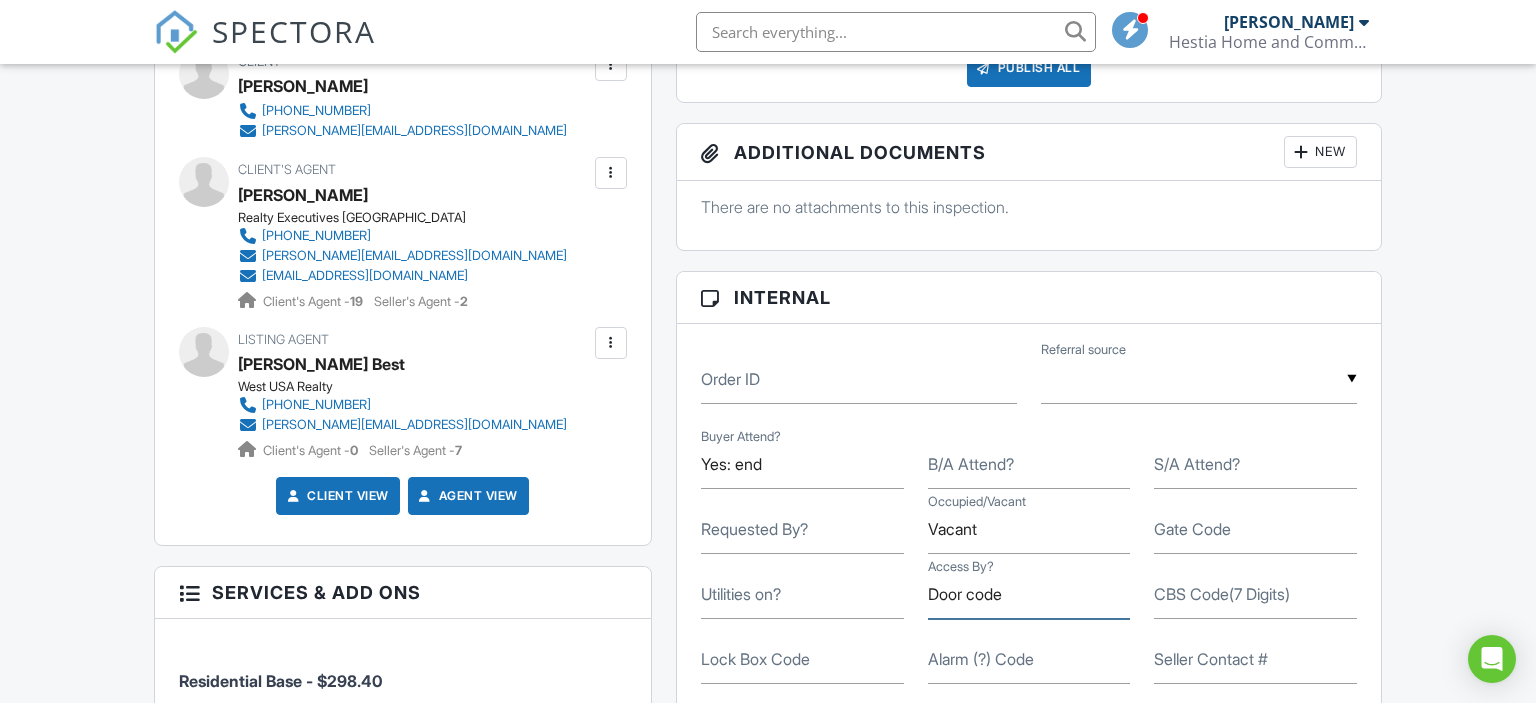click on "Door code" at bounding box center (1029, 594) 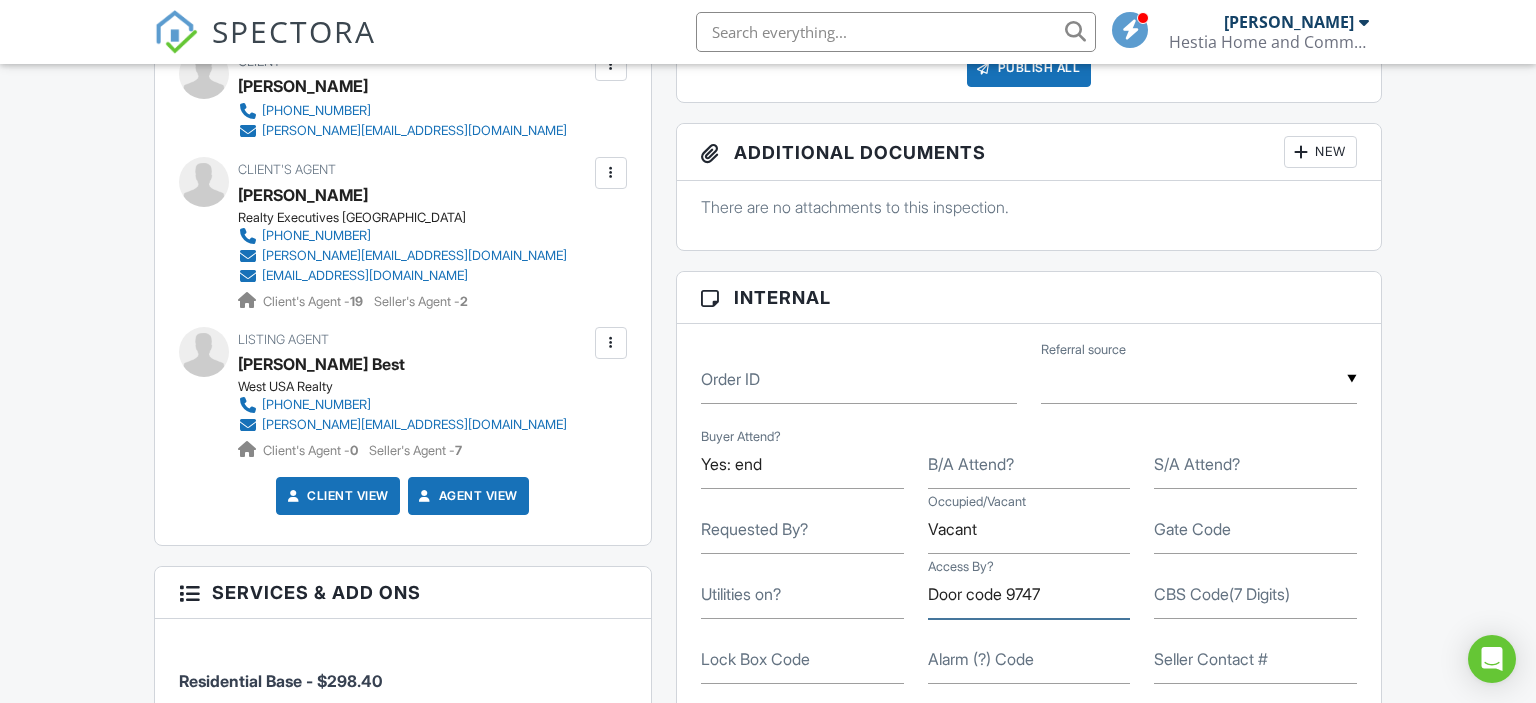 type on "Door code 9747" 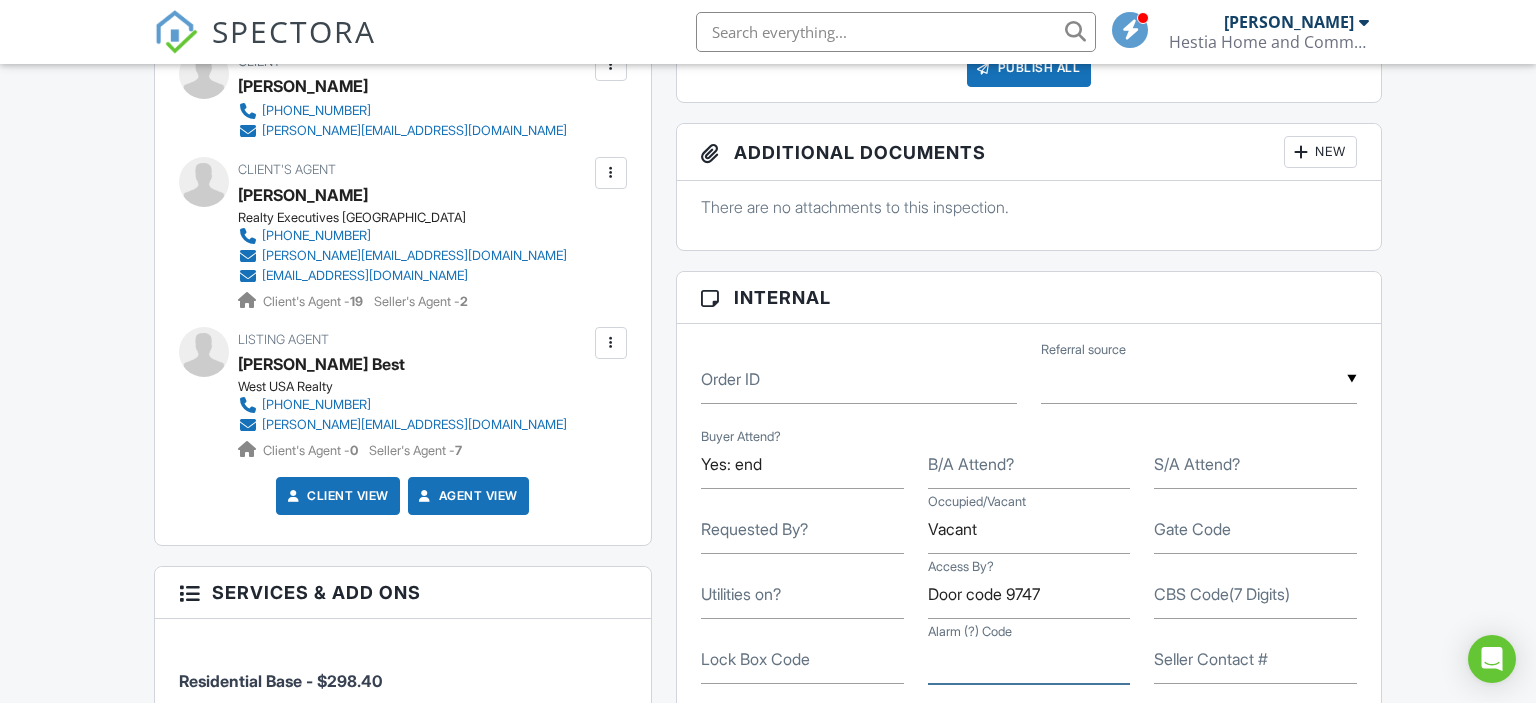 click on "Alarm (?) Code" at bounding box center (1029, 659) 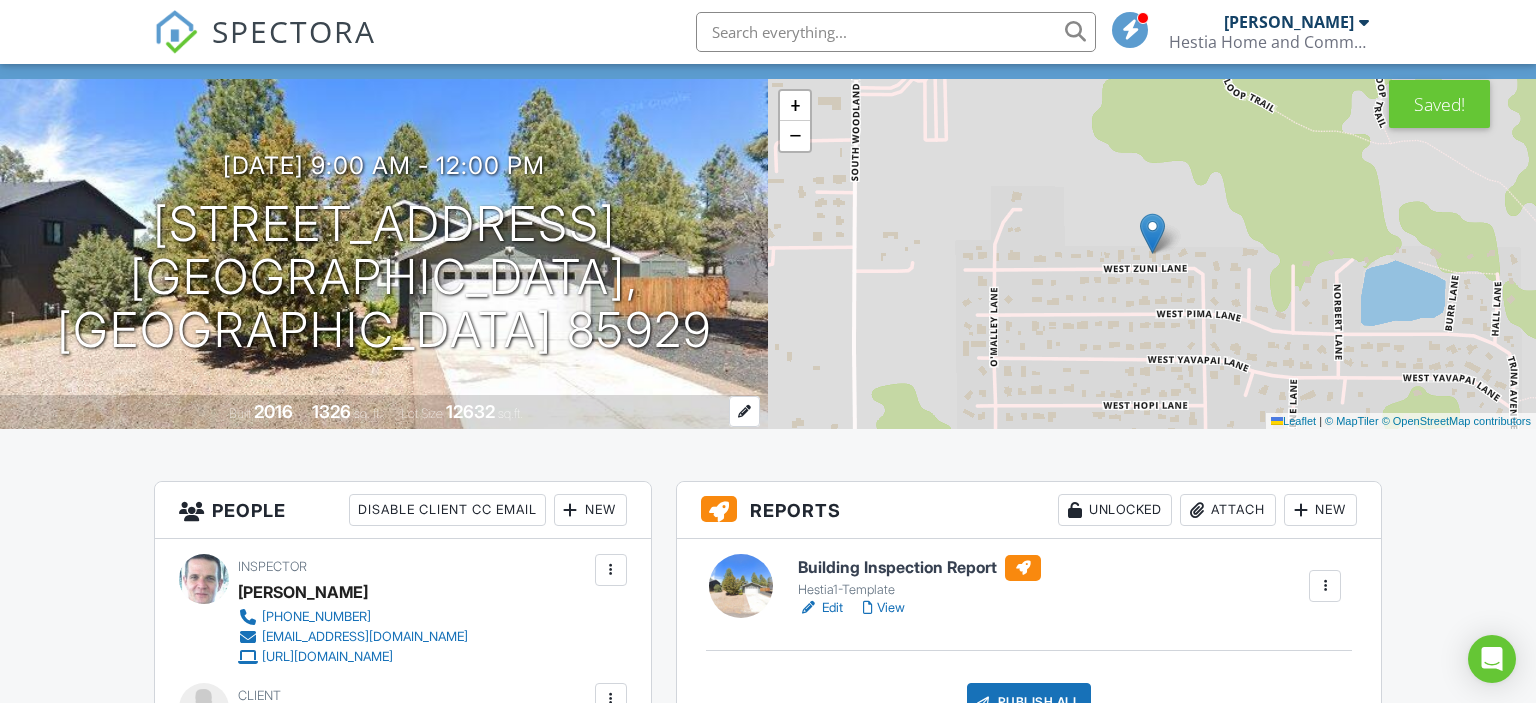scroll, scrollTop: 0, scrollLeft: 0, axis: both 